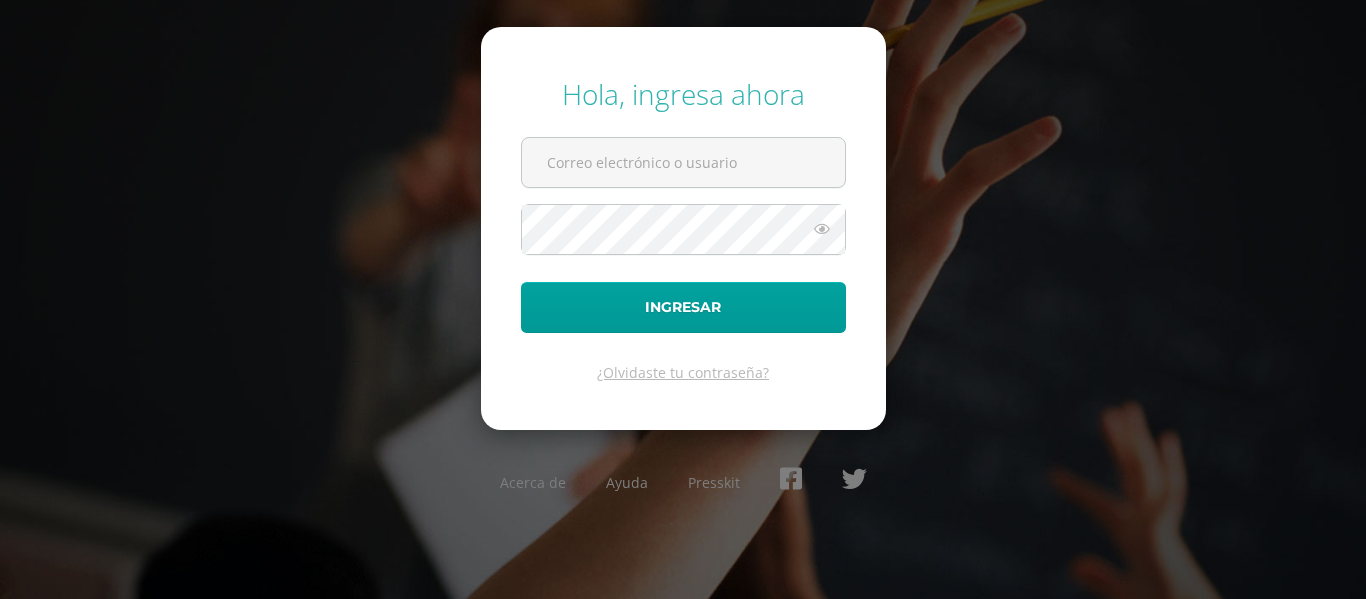 scroll, scrollTop: 0, scrollLeft: 0, axis: both 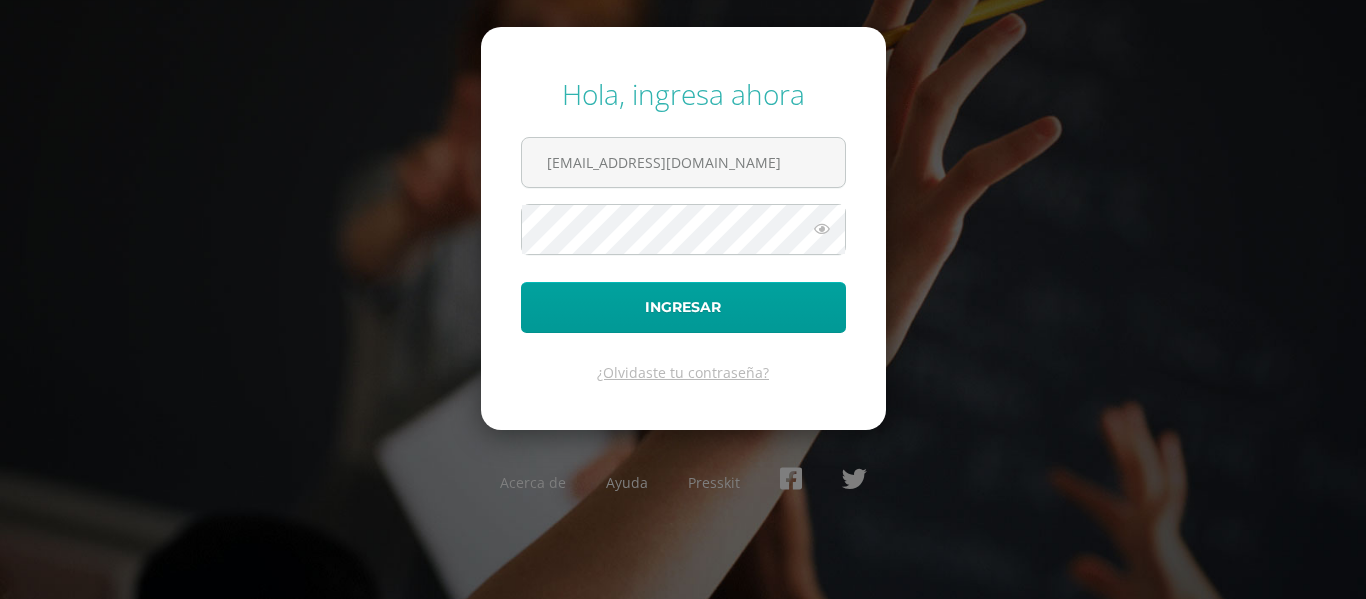 type on "alumno23mamc@integralamericano.edu.gt" 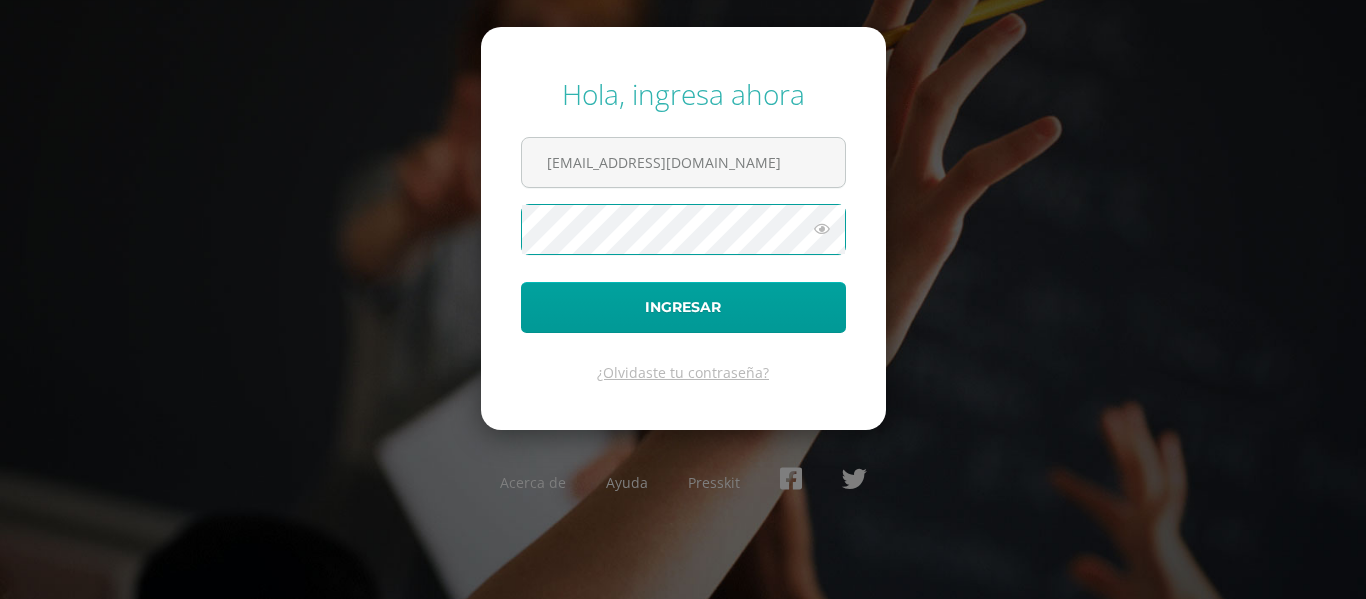 scroll, scrollTop: 0, scrollLeft: 0, axis: both 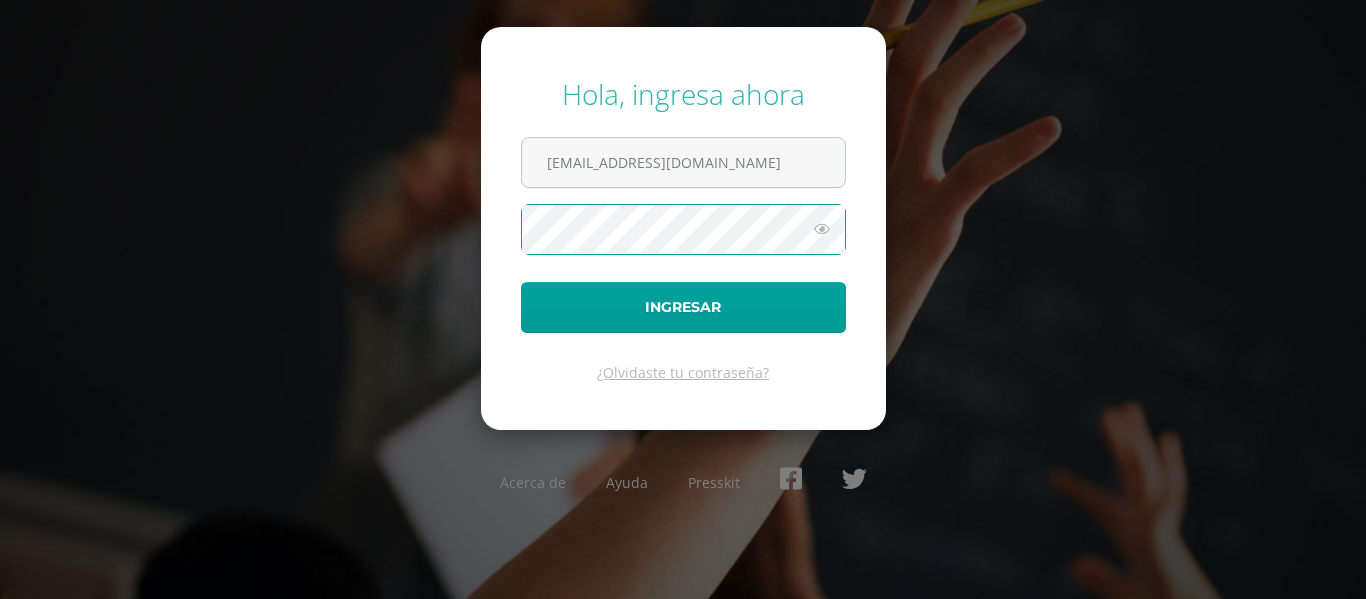 click on "Ingresar" at bounding box center [683, 307] 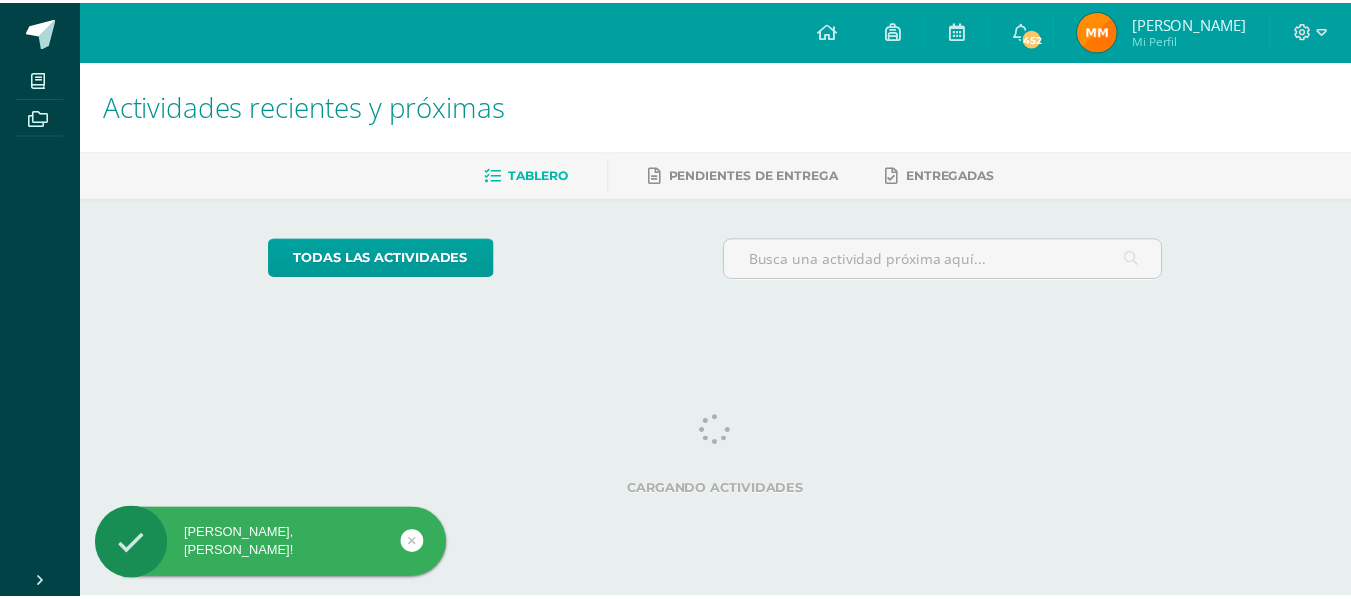 scroll, scrollTop: 0, scrollLeft: 0, axis: both 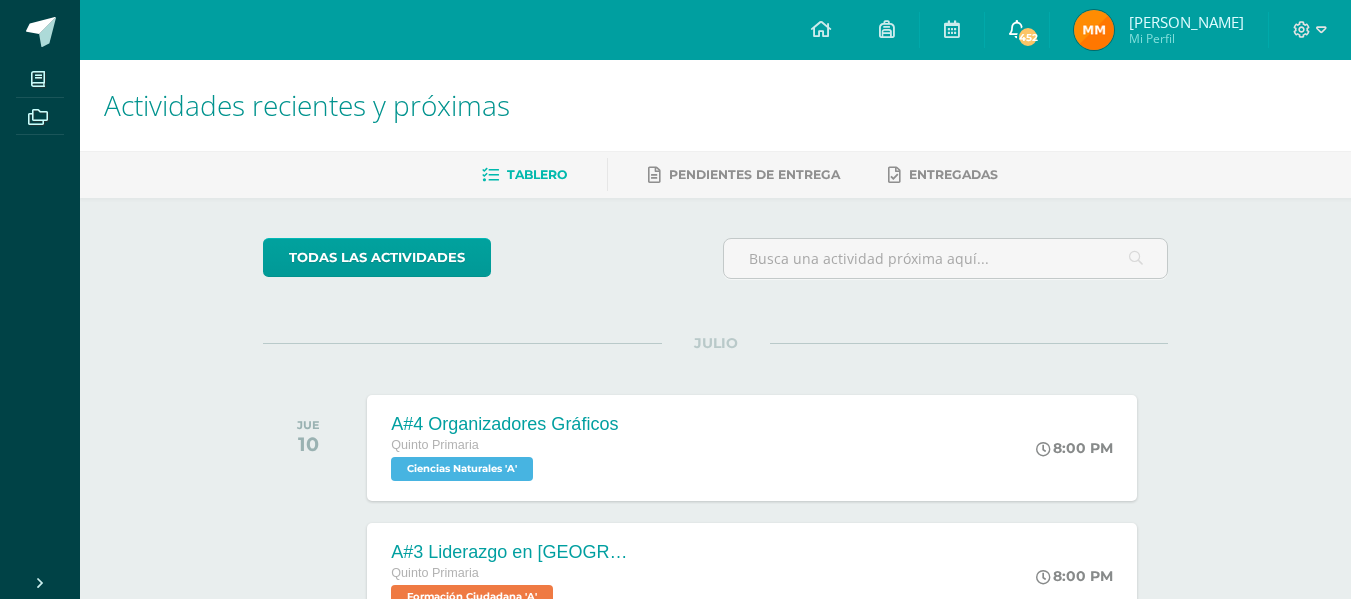 click on "452" at bounding box center (1028, 37) 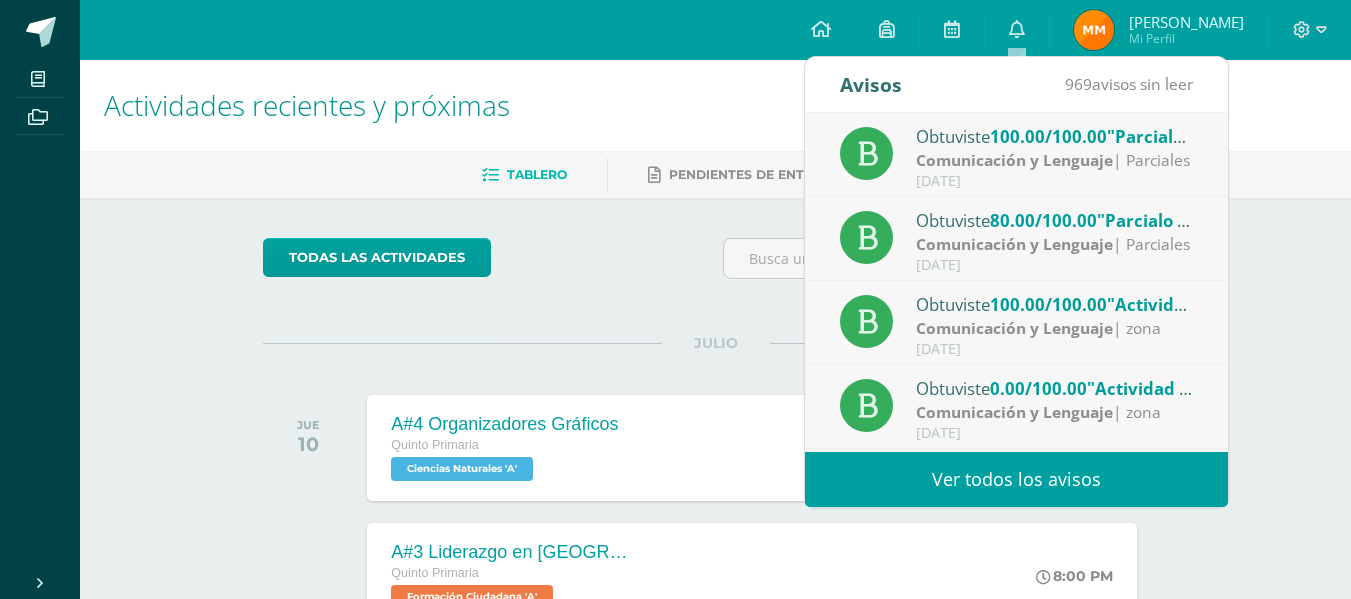 click on "Ver todos los avisos" at bounding box center [1016, 479] 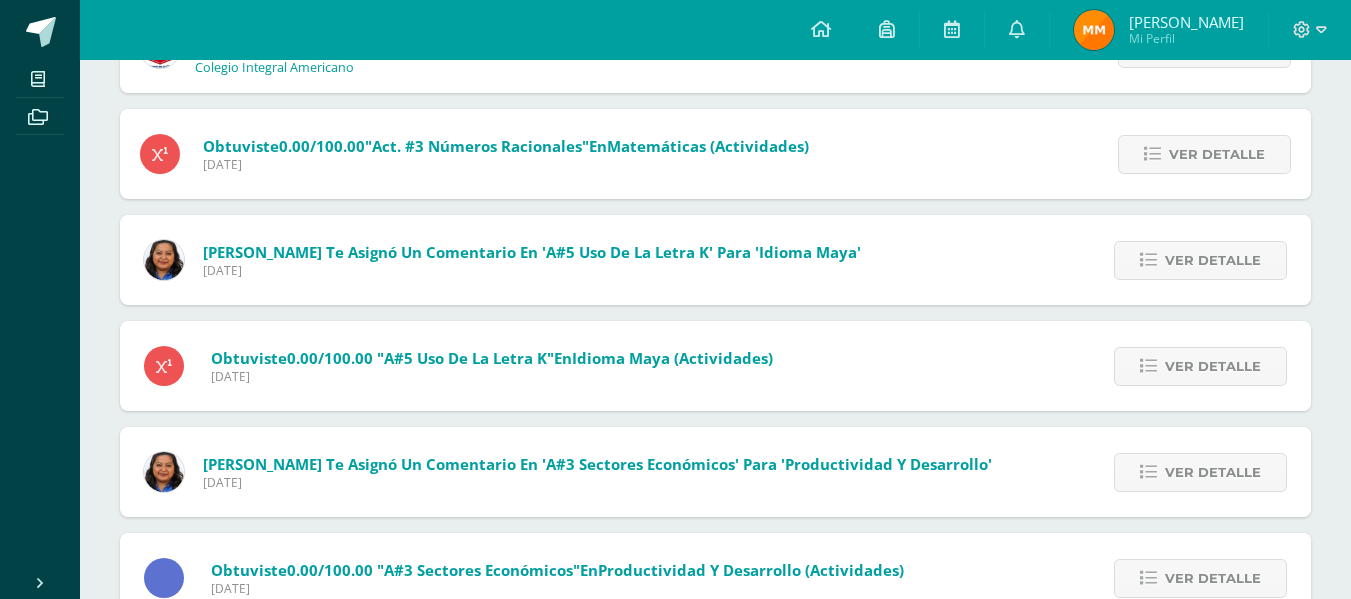 scroll, scrollTop: 1160, scrollLeft: 0, axis: vertical 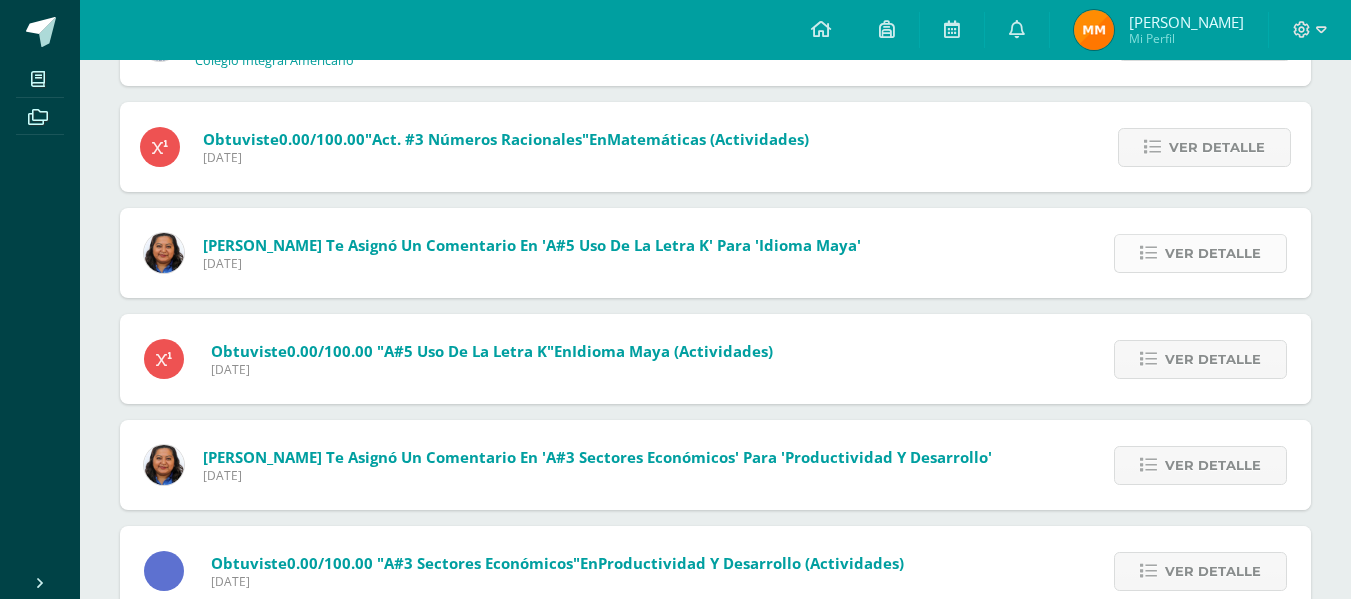 click on "Ver detalle" at bounding box center [1213, 253] 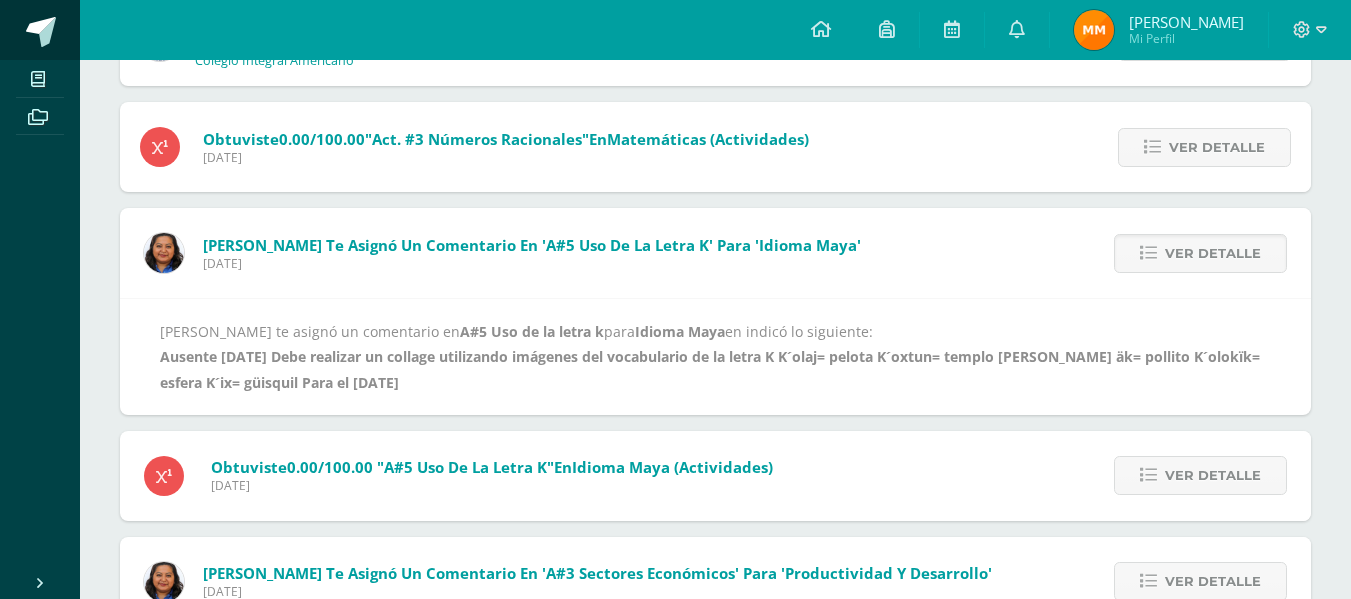 click at bounding box center [41, 32] 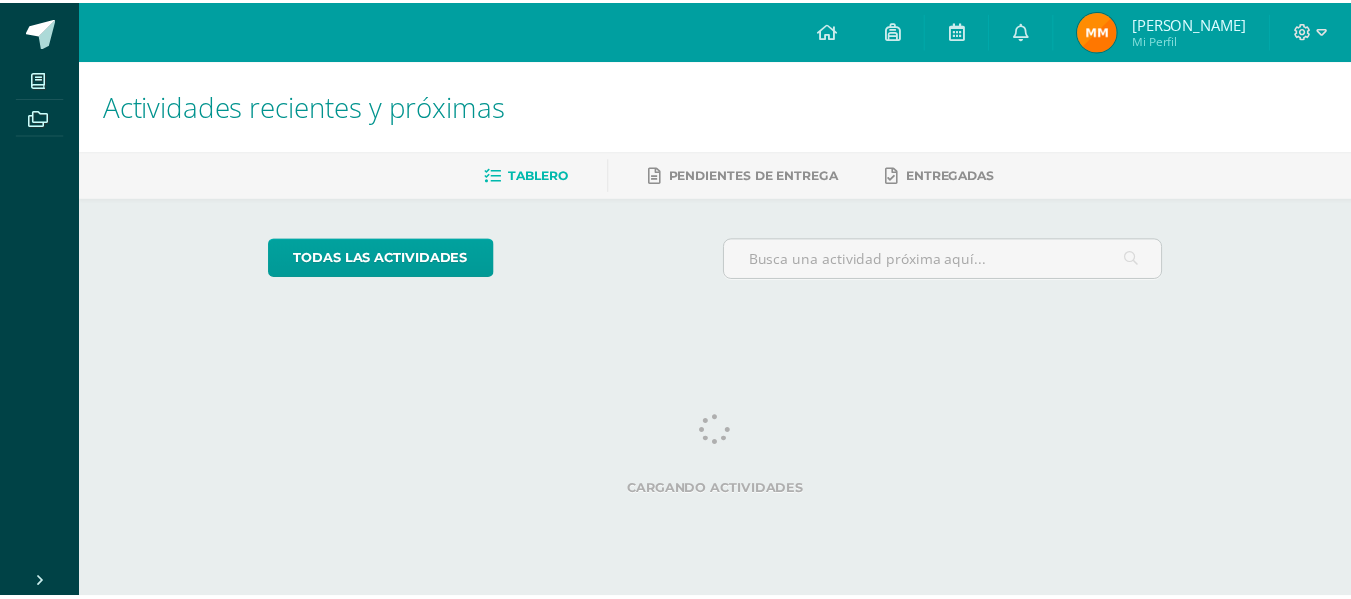 scroll, scrollTop: 0, scrollLeft: 0, axis: both 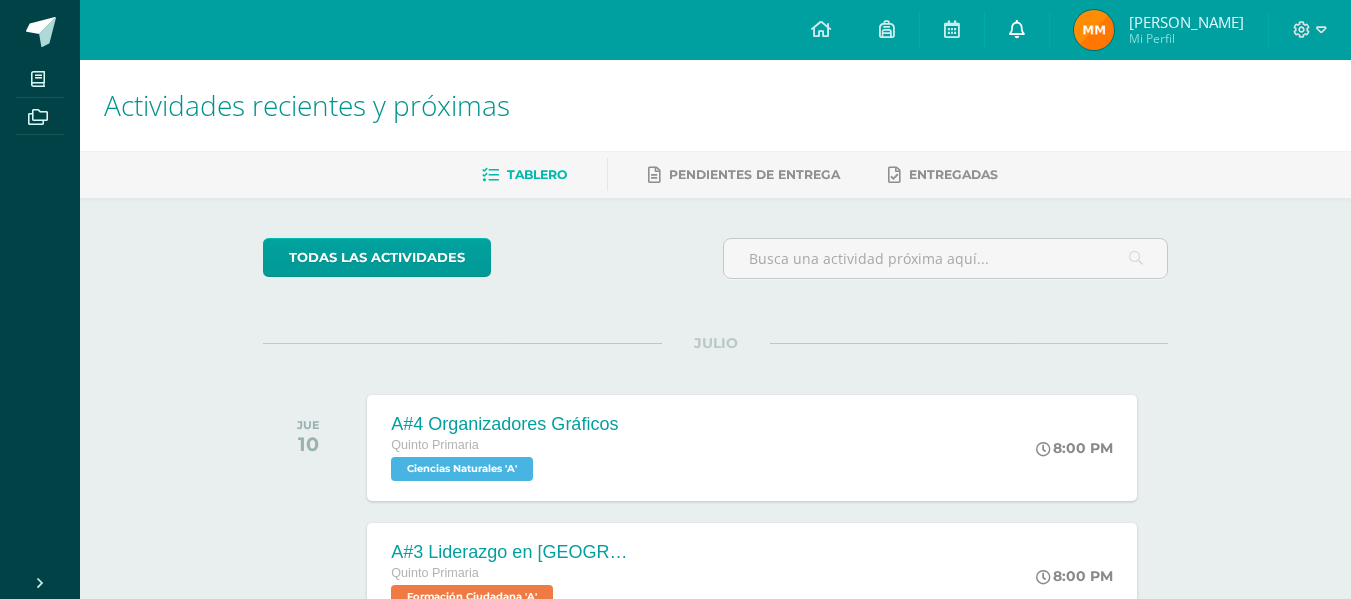 click at bounding box center (1017, 29) 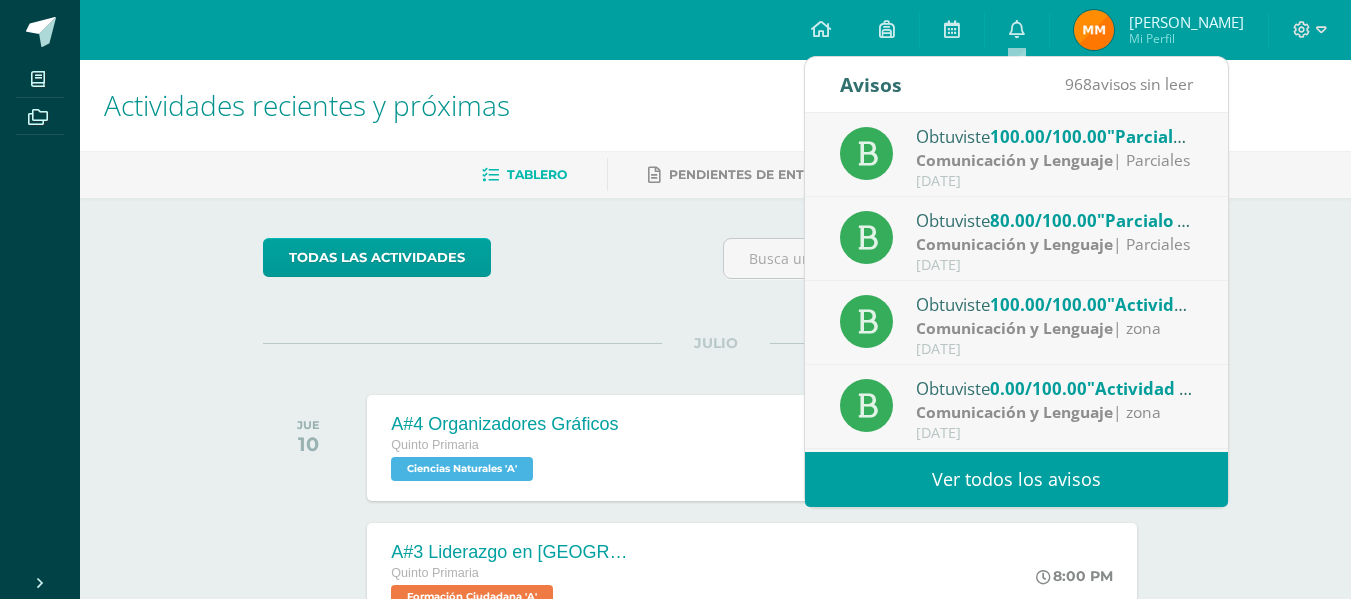 click on "Ver todos los avisos" at bounding box center (1016, 479) 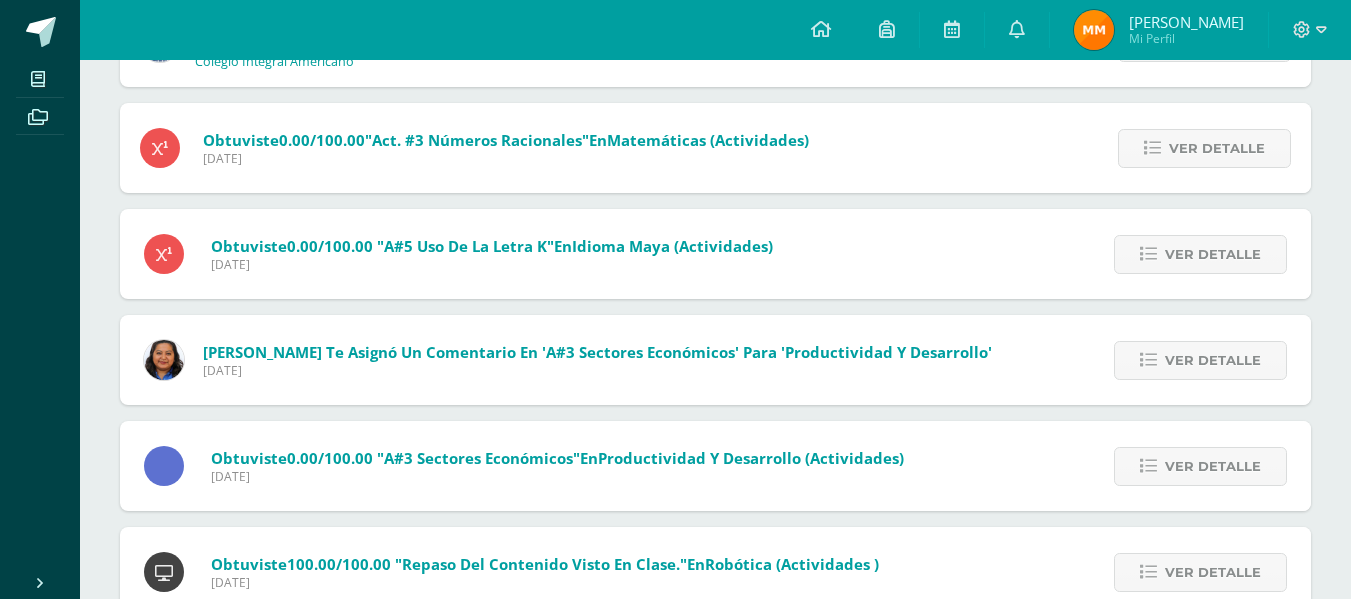 scroll, scrollTop: 1160, scrollLeft: 0, axis: vertical 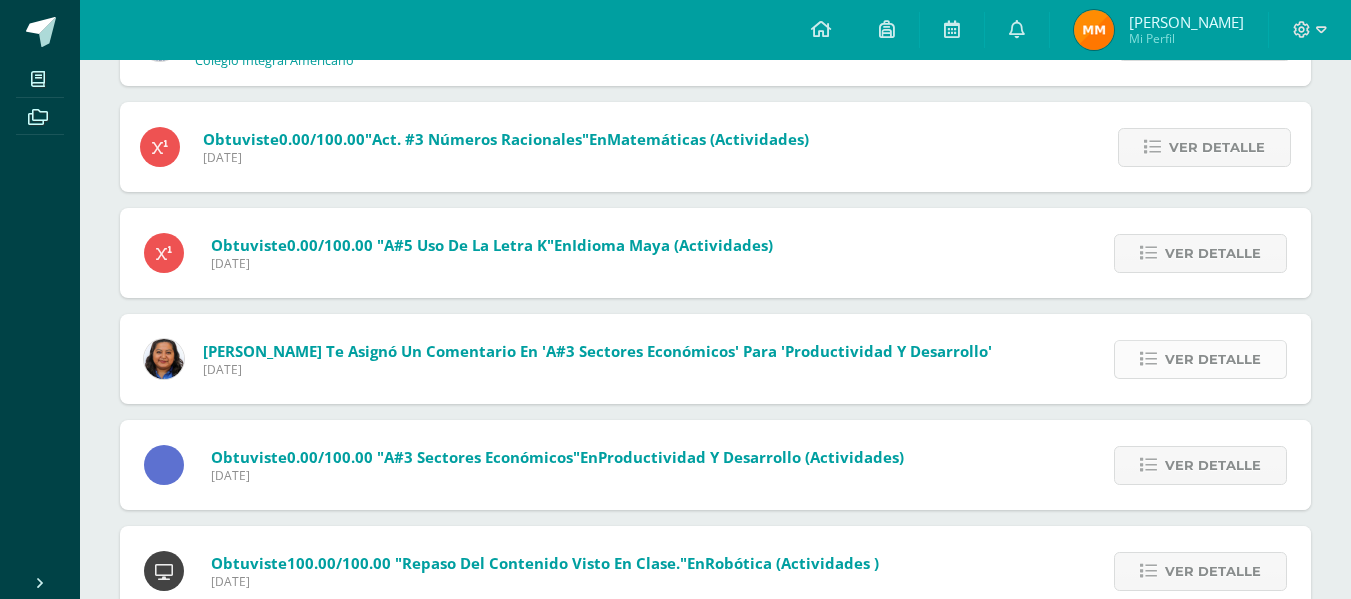 click on "Ver detalle" at bounding box center [1213, 359] 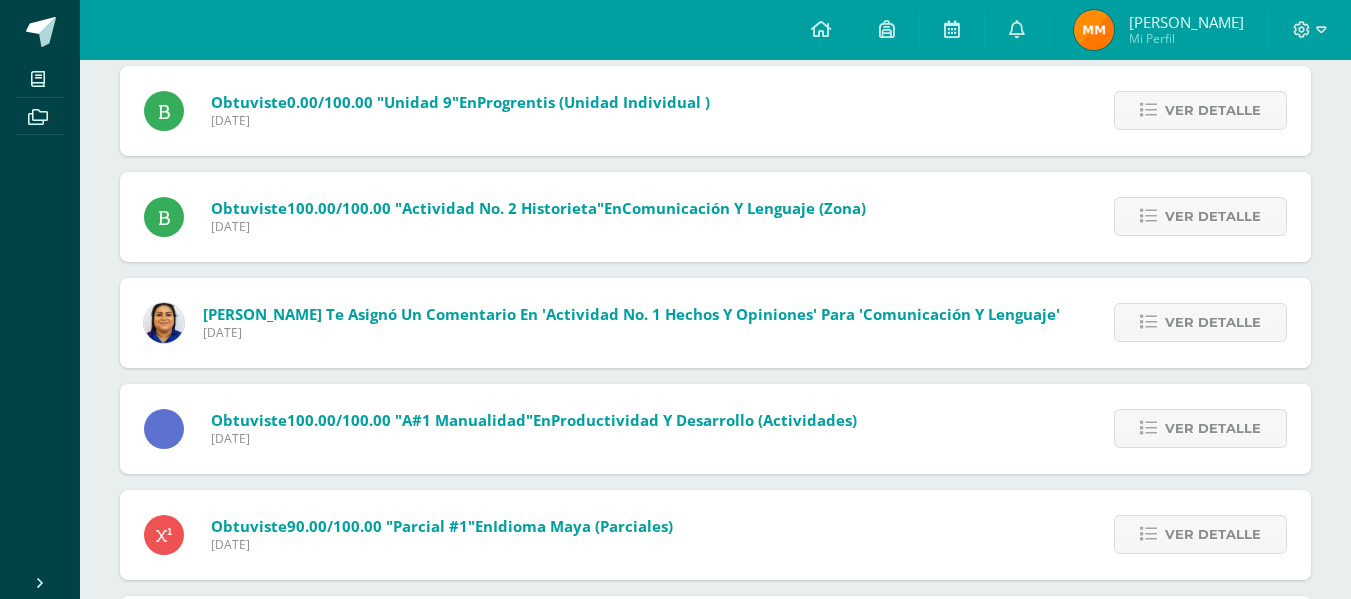 scroll, scrollTop: 2405, scrollLeft: 0, axis: vertical 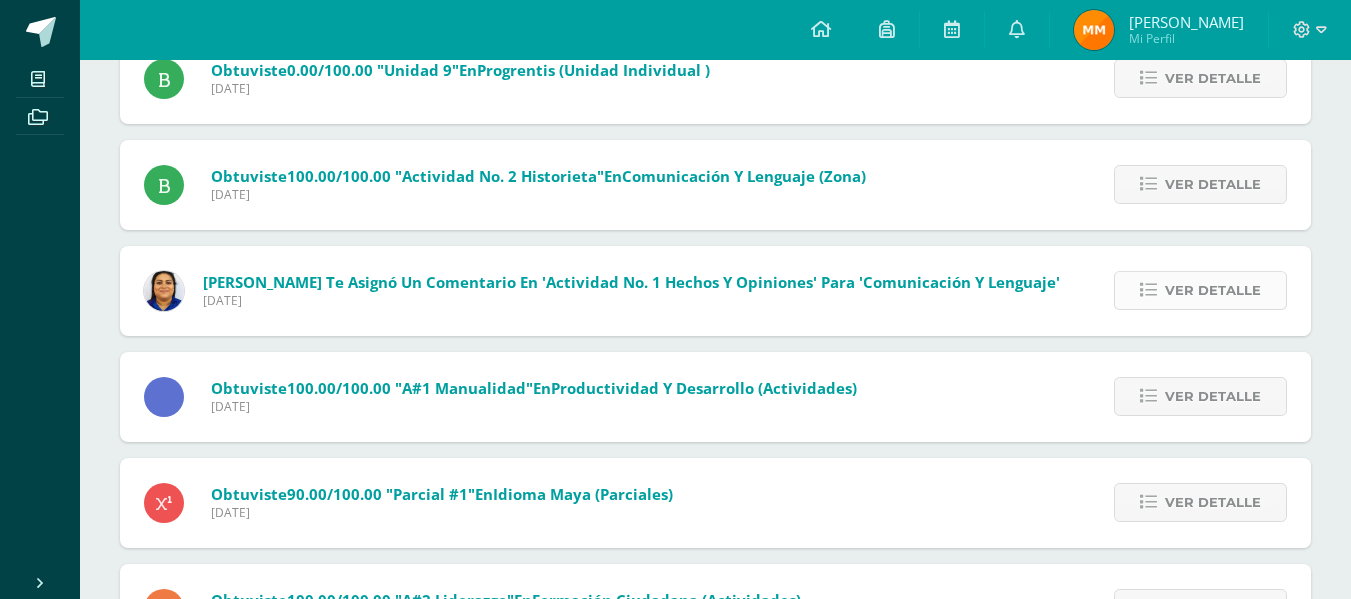 click on "Ver detalle" at bounding box center [1213, 290] 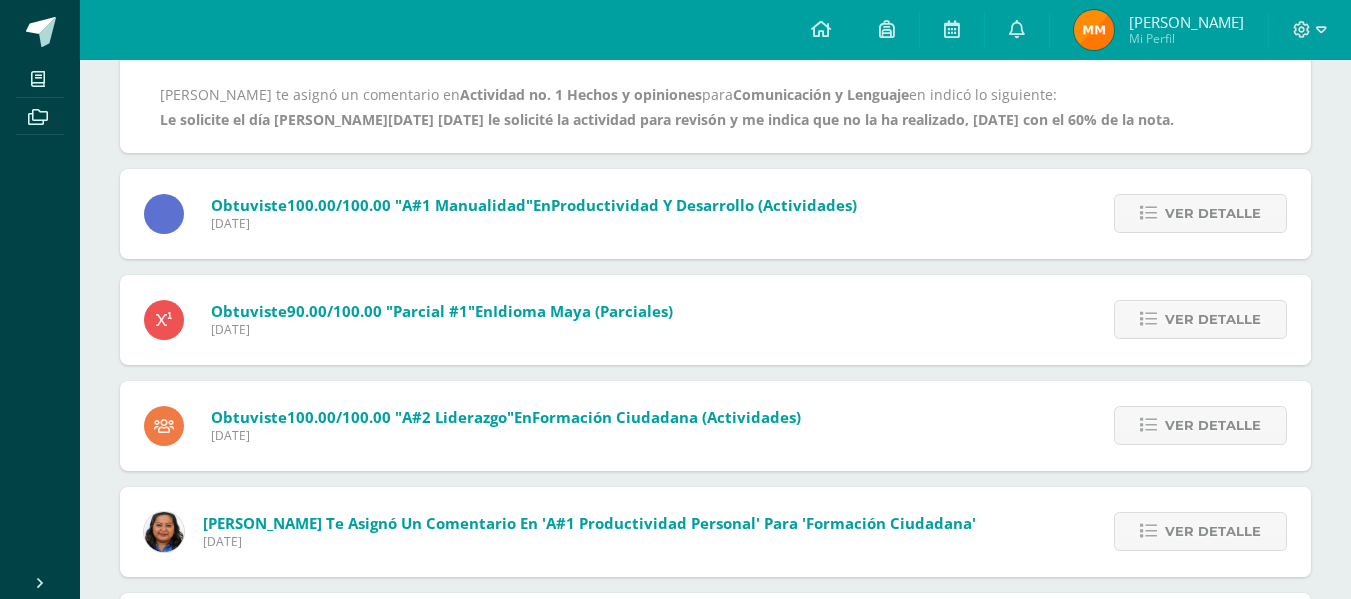 scroll, scrollTop: 2582, scrollLeft: 0, axis: vertical 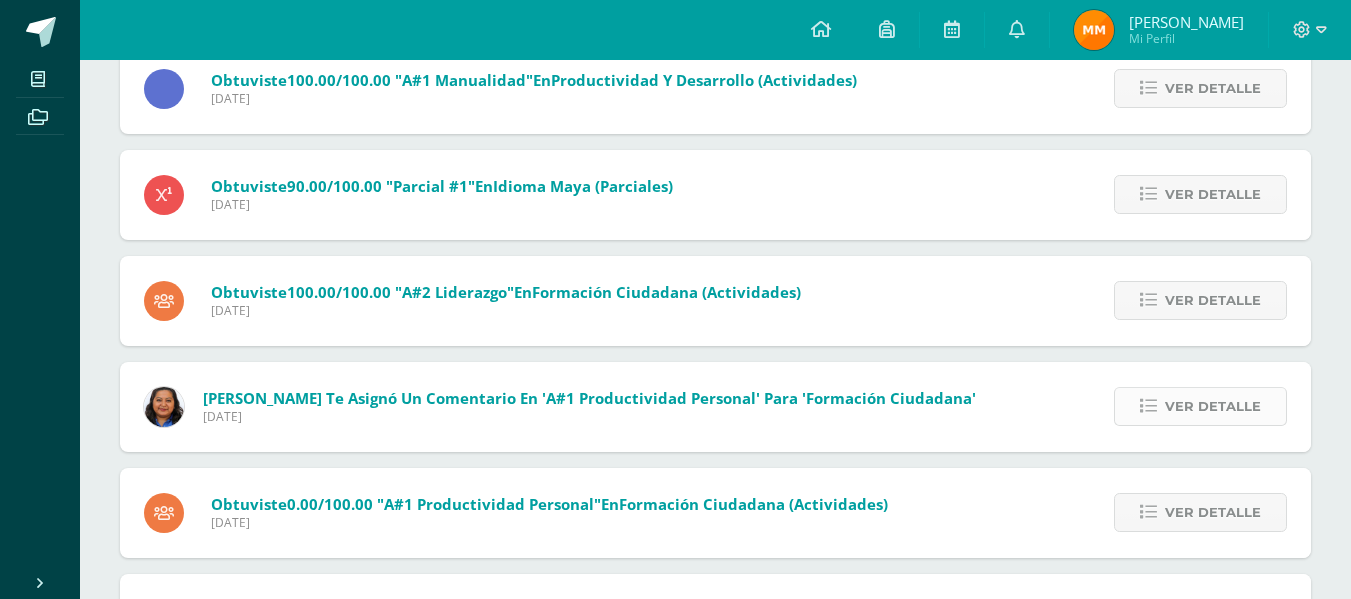 click on "Ver detalle" at bounding box center [1213, 406] 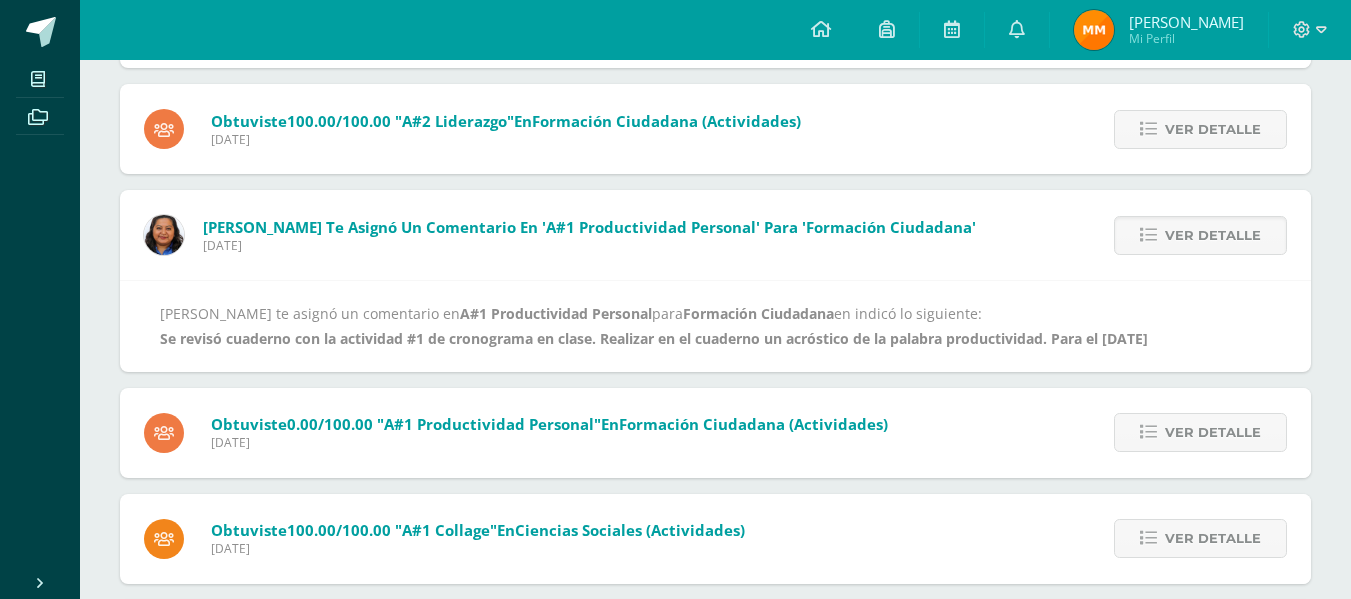 scroll, scrollTop: 2592, scrollLeft: 0, axis: vertical 